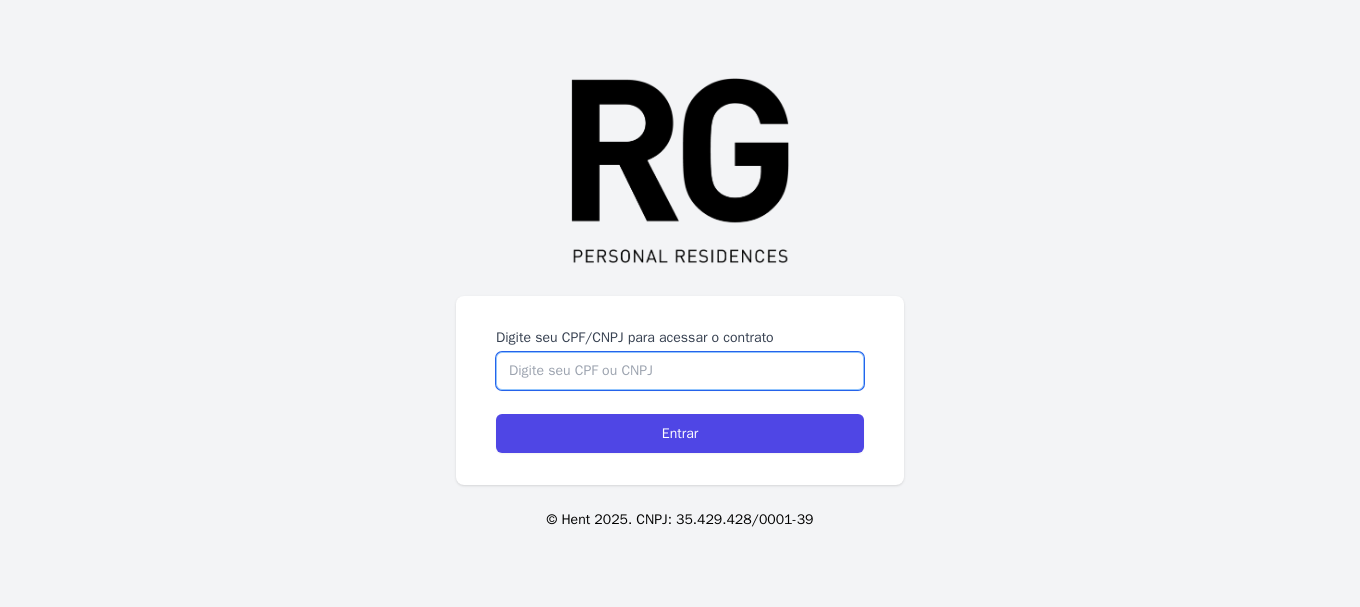click on "Digite seu CPF/CNPJ para acessar o contrato" at bounding box center (680, 371) 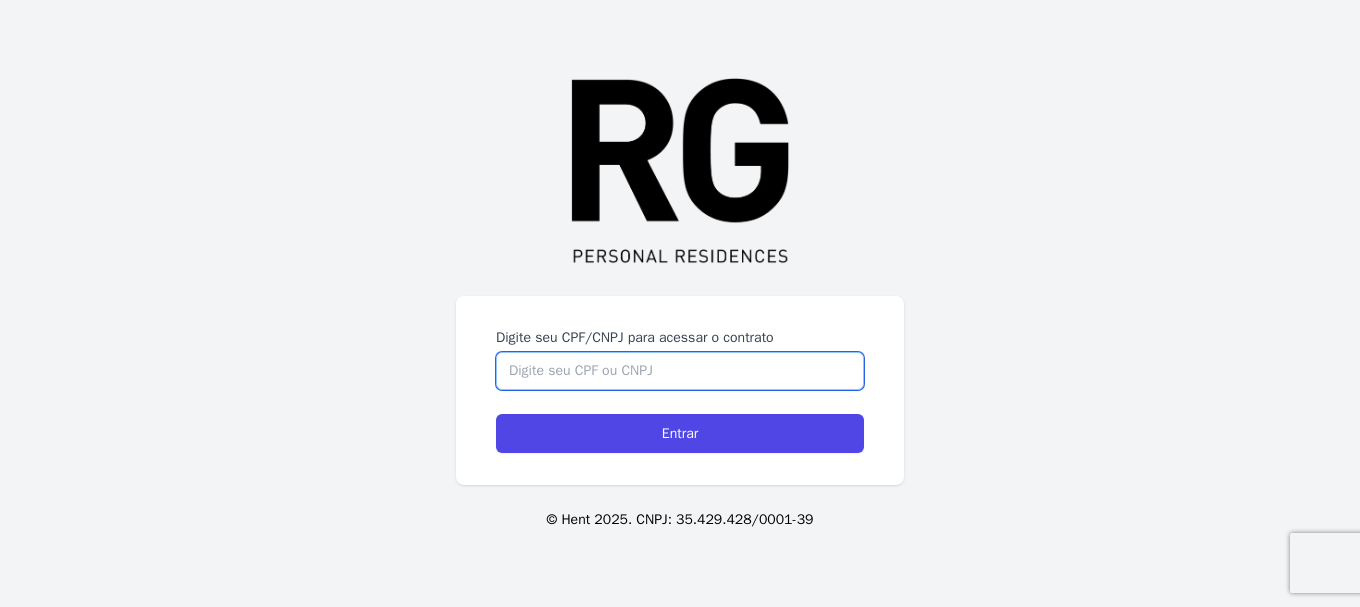 scroll, scrollTop: 0, scrollLeft: 0, axis: both 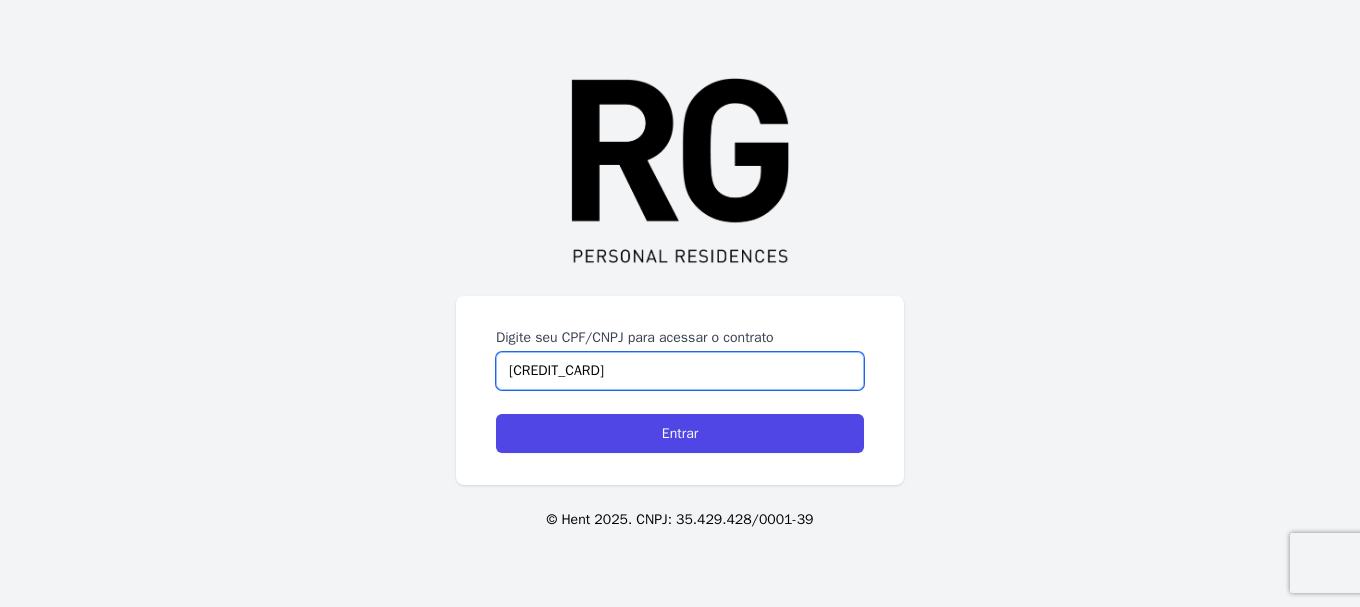 type on "[PHONE][NUMBER]" 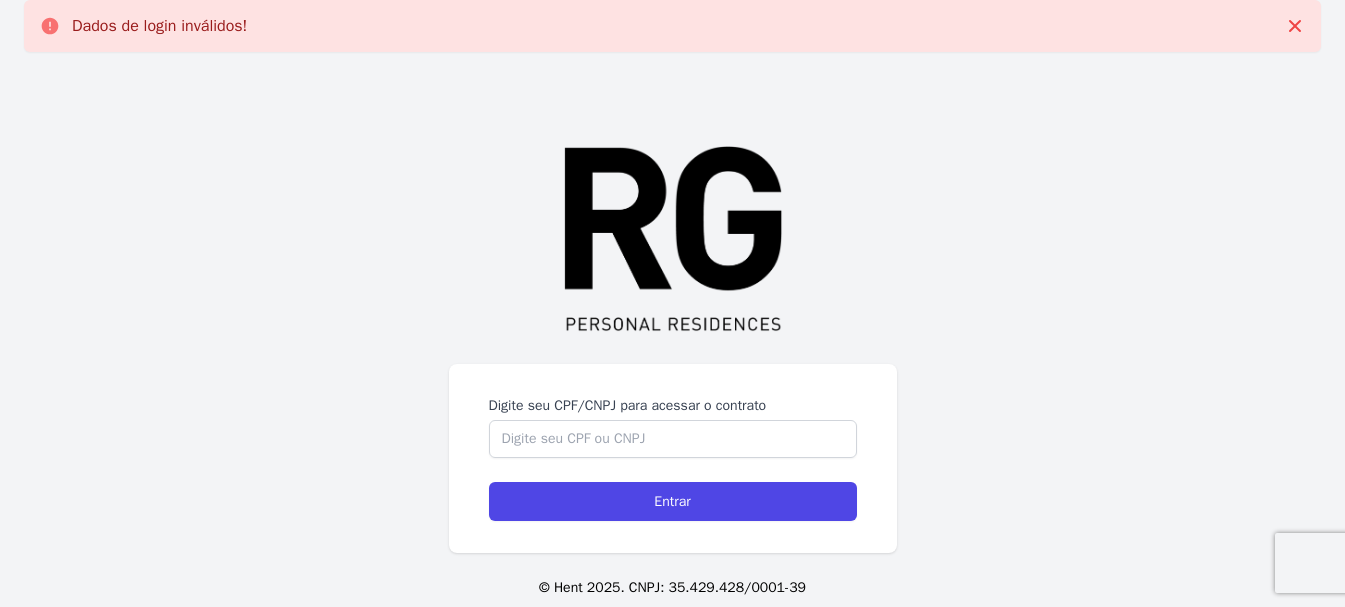 scroll, scrollTop: 0, scrollLeft: 0, axis: both 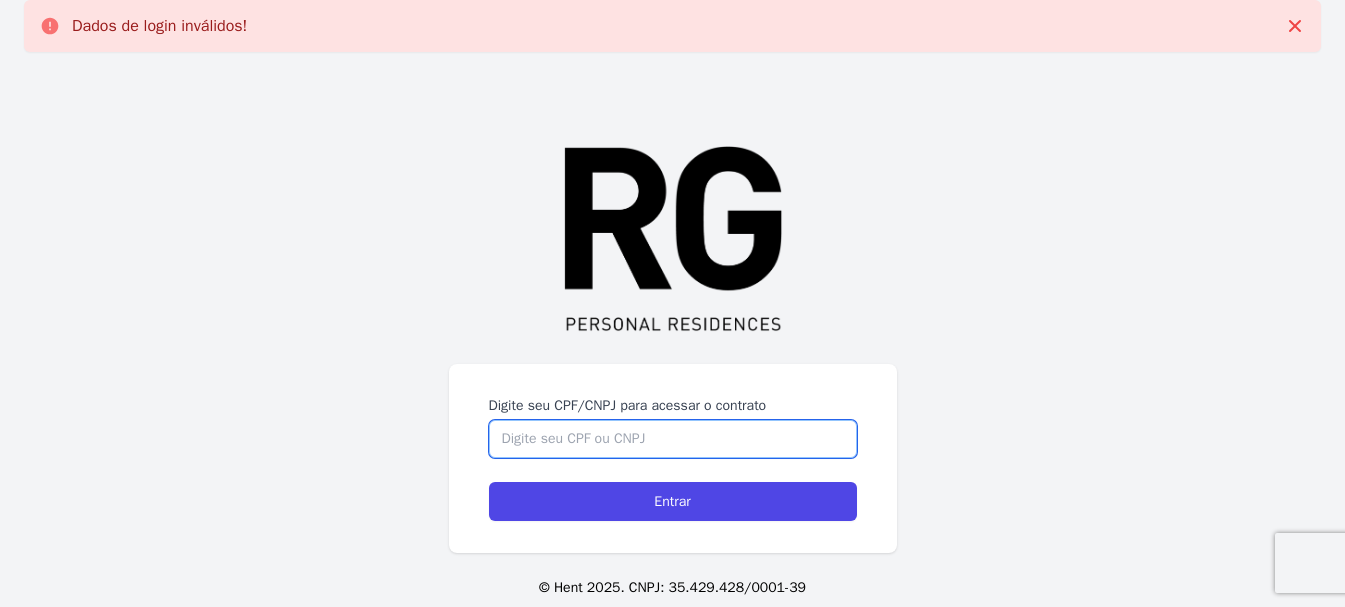 click on "Digite seu CPF/CNPJ para acessar o contrato" at bounding box center [673, 439] 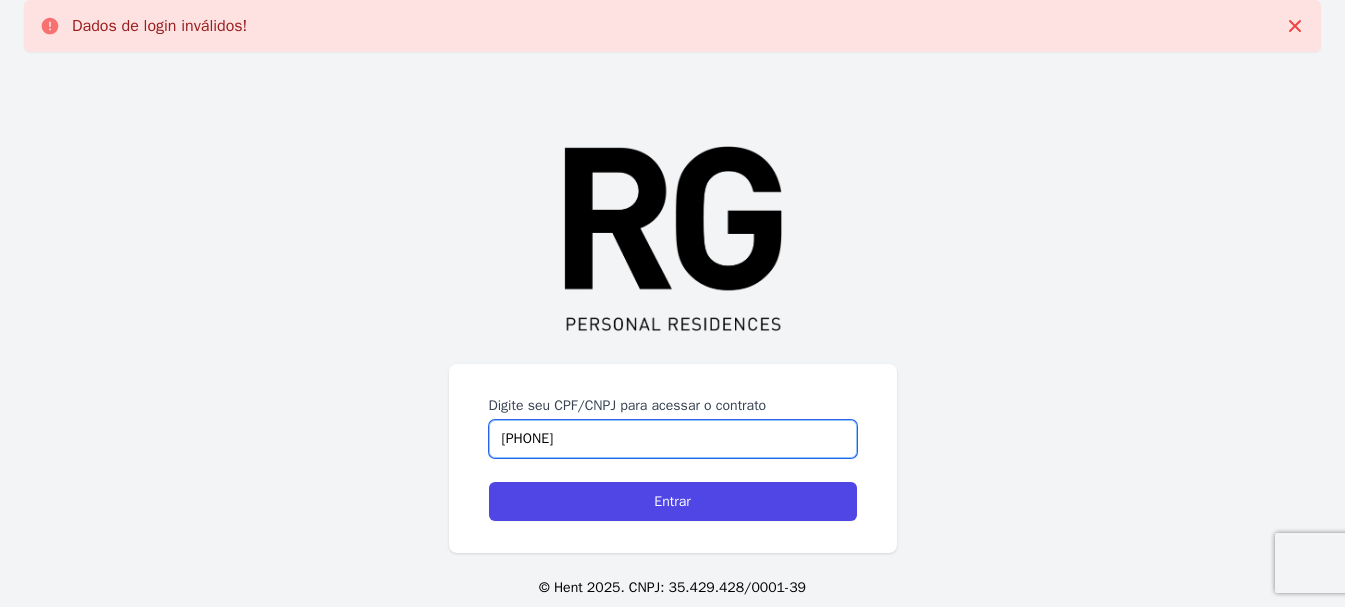 type on "[PHONE][NUMBER]" 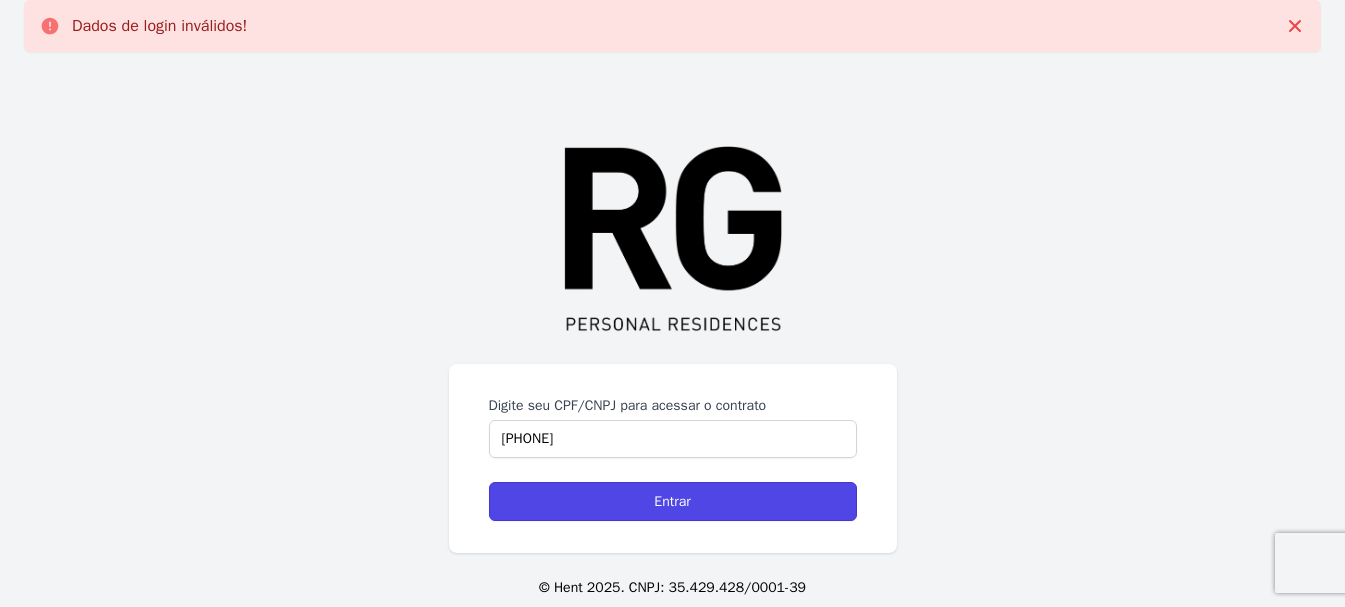 click on "Entrar" at bounding box center (673, 501) 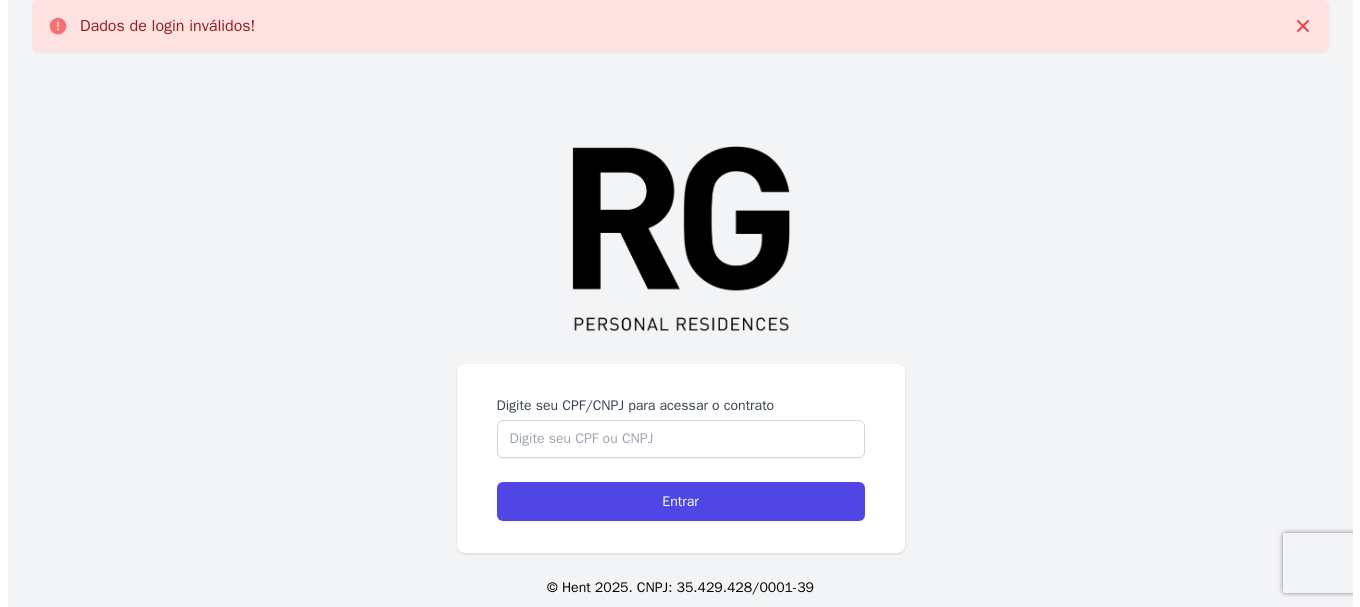 scroll, scrollTop: 0, scrollLeft: 0, axis: both 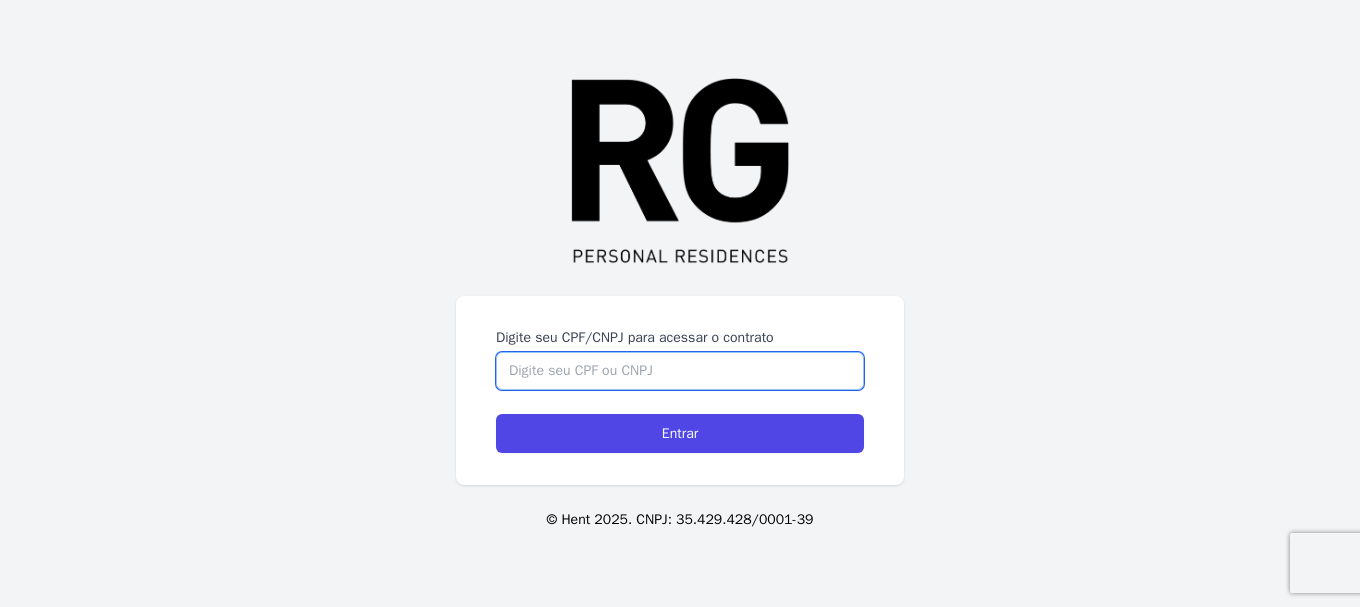 click on "Digite seu CPF/CNPJ para acessar o contrato" at bounding box center (680, 371) 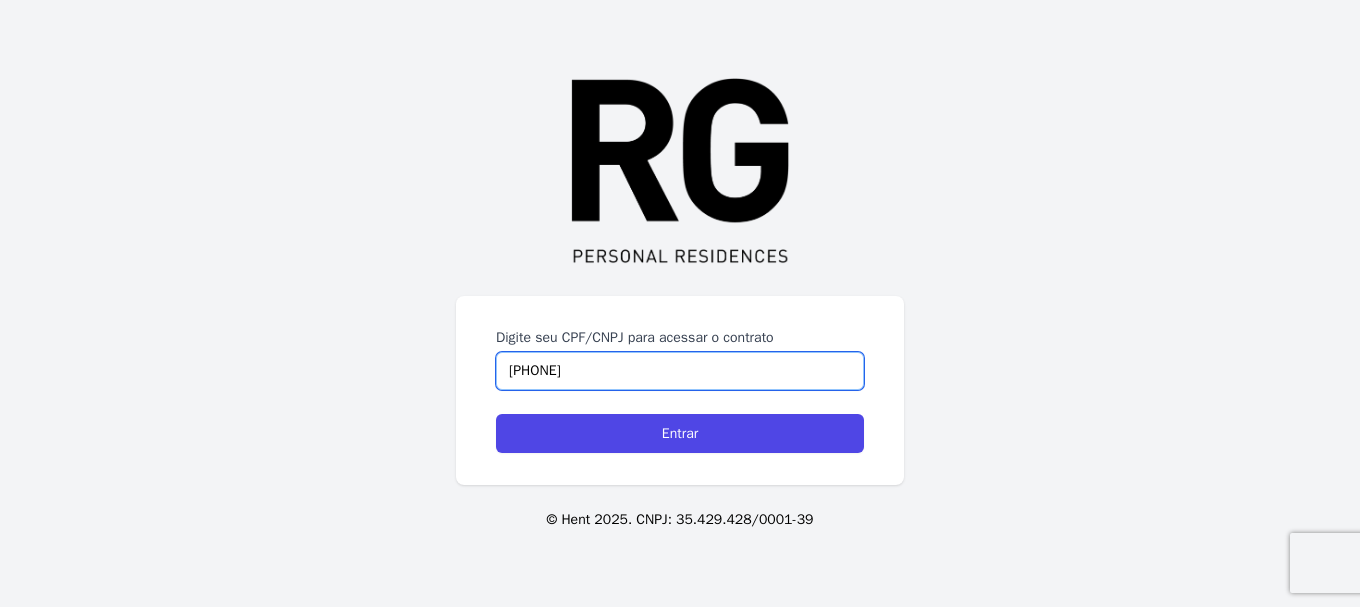 type on "07384086719" 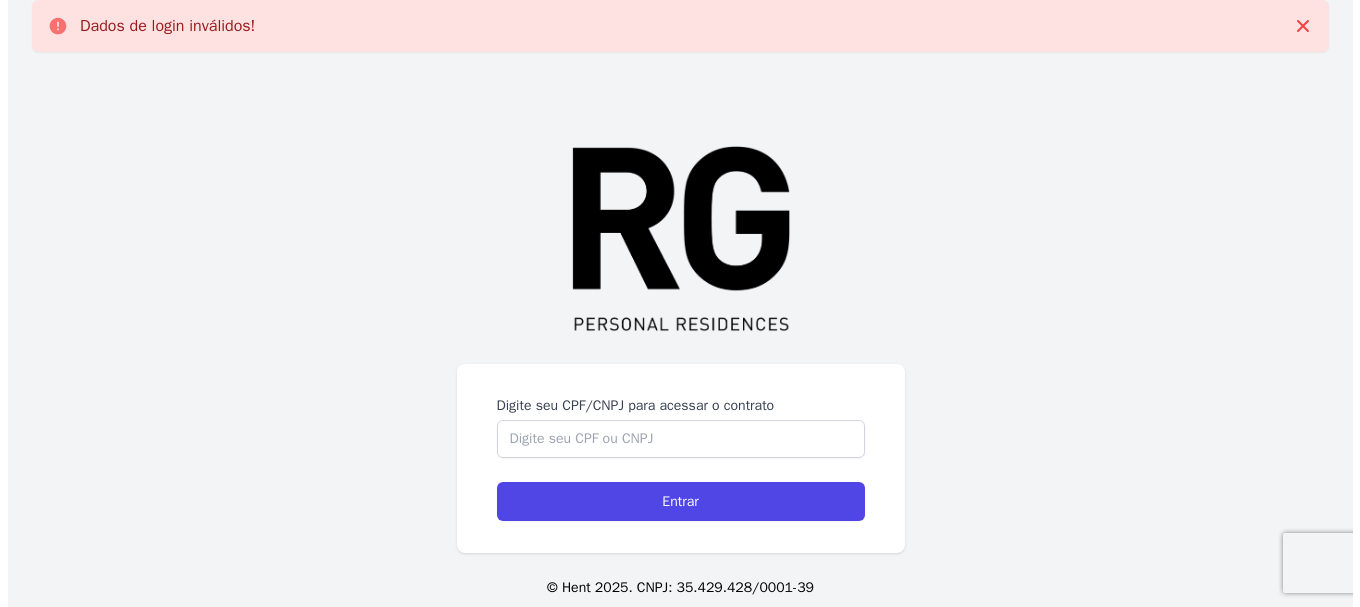 scroll, scrollTop: 0, scrollLeft: 0, axis: both 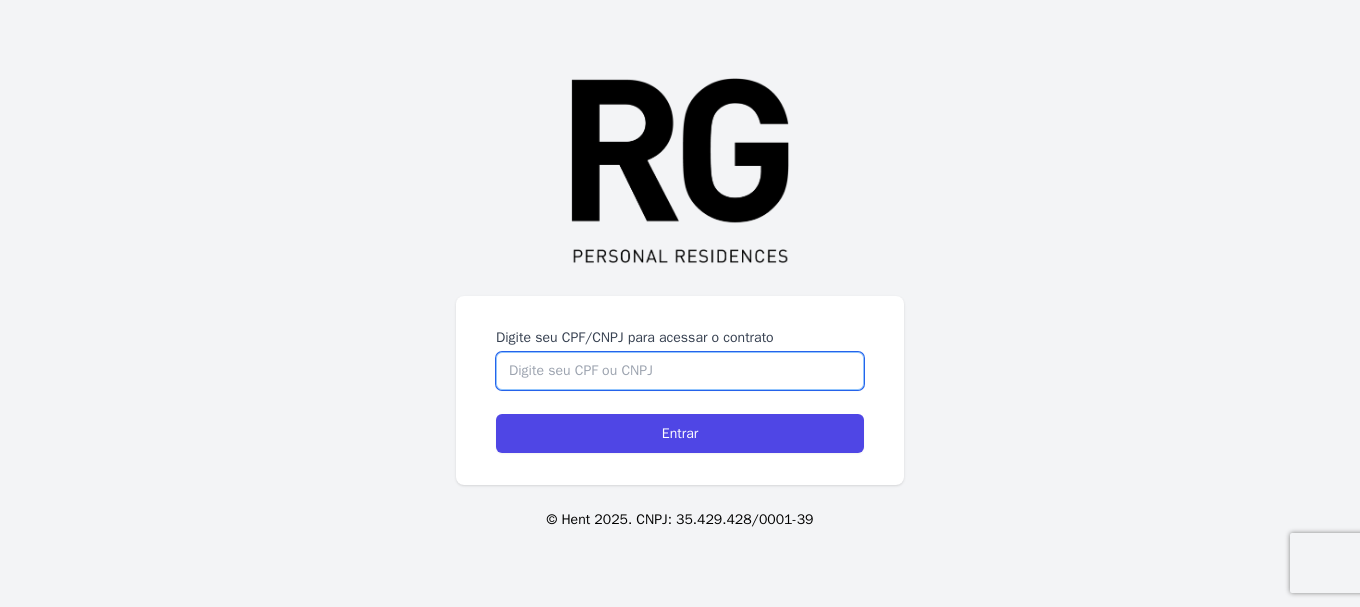 click on "Digite seu CPF/CNPJ para acessar o contrato" at bounding box center [680, 371] 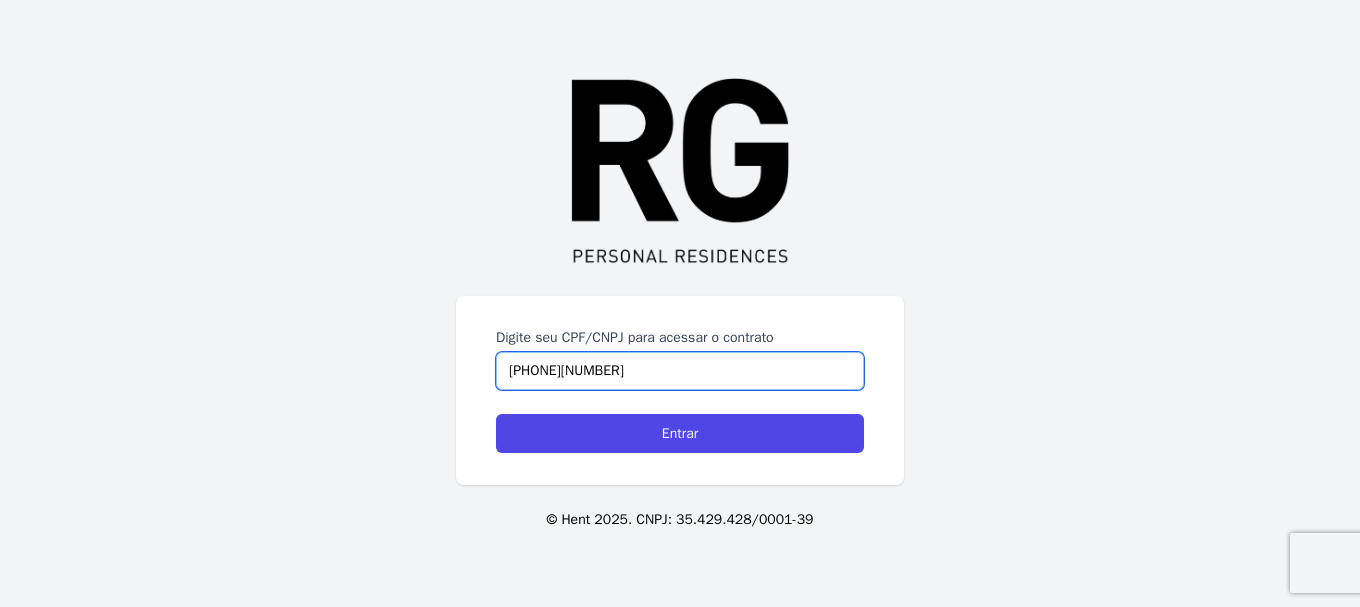 type on "[PHONE][NUMBER]" 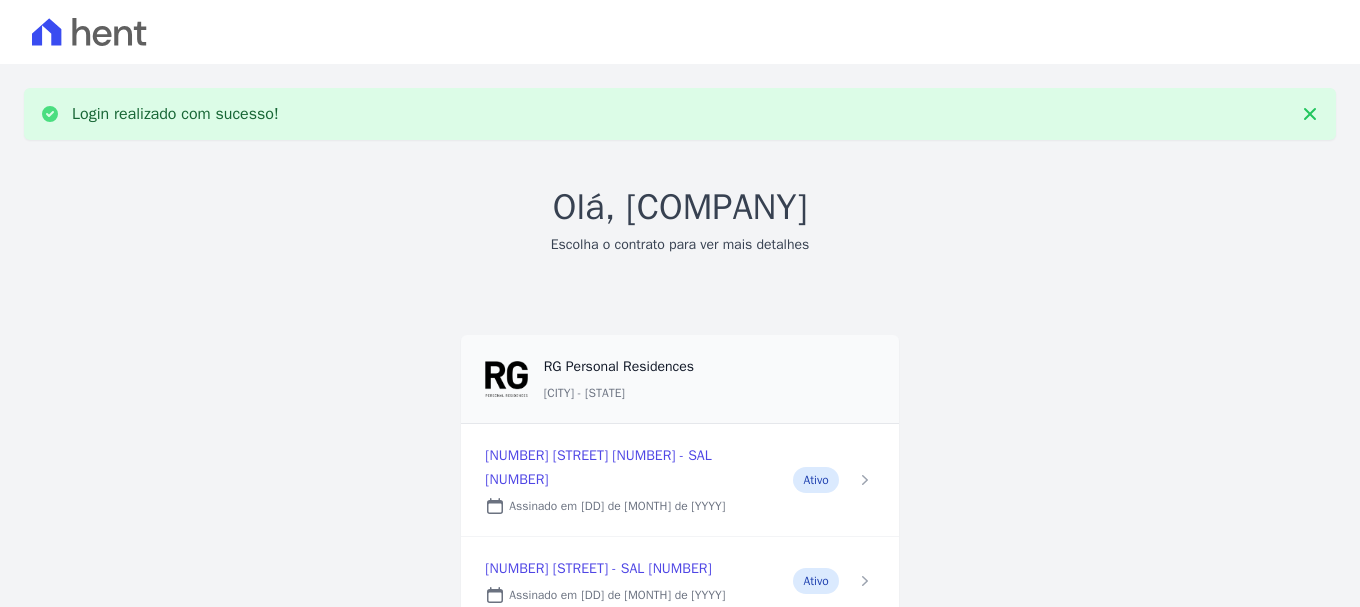scroll, scrollTop: 0, scrollLeft: 0, axis: both 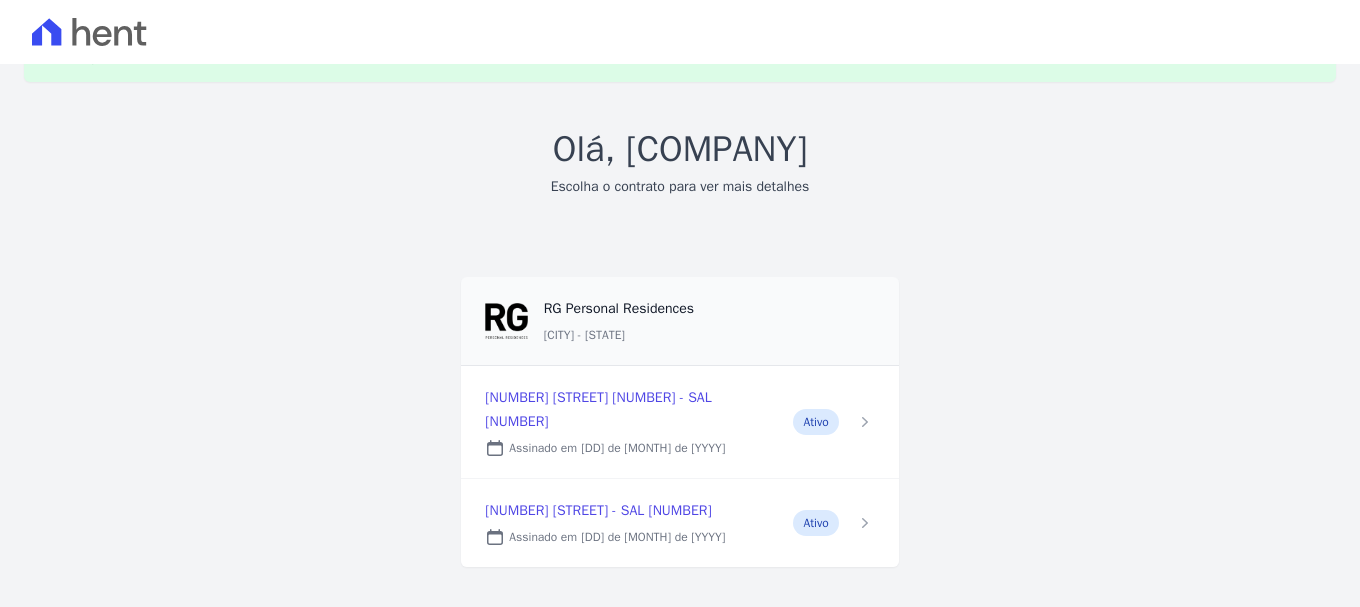 click at bounding box center [679, 523] 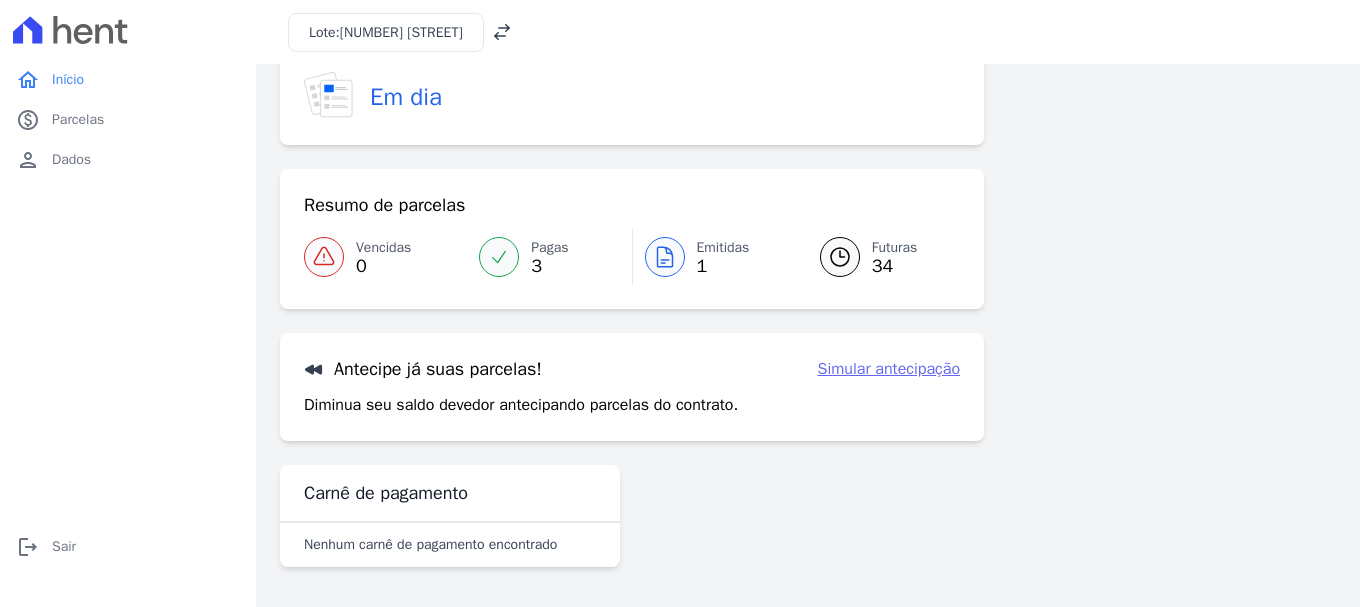 scroll, scrollTop: 0, scrollLeft: 0, axis: both 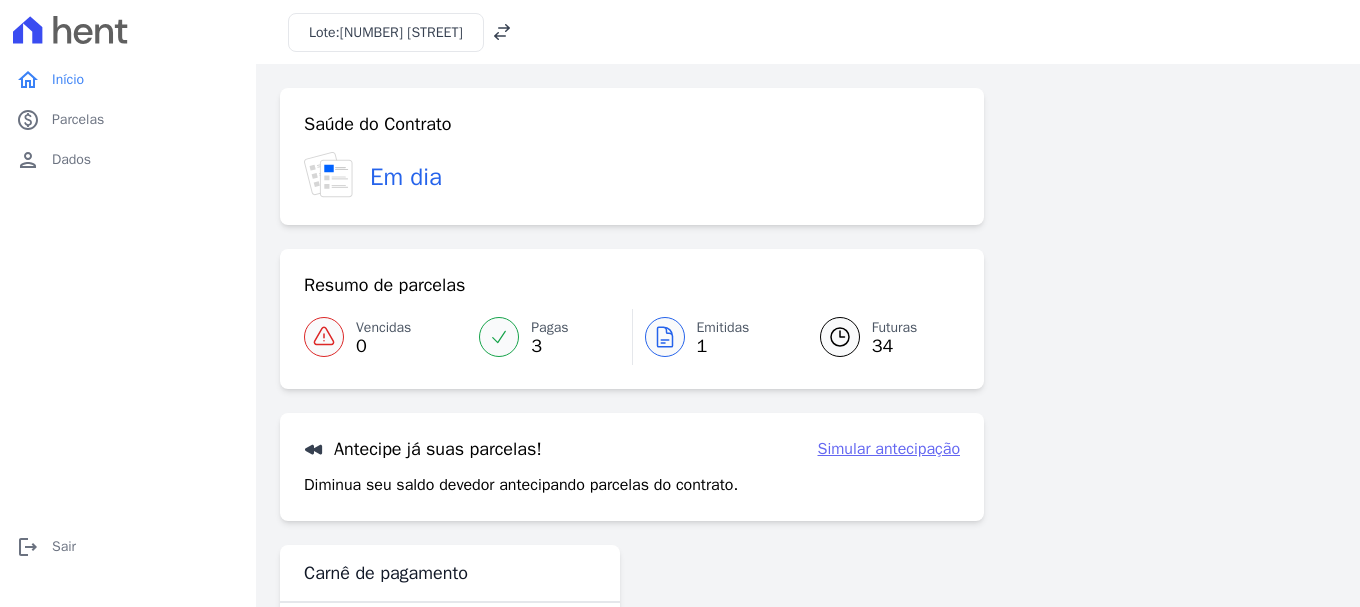 click 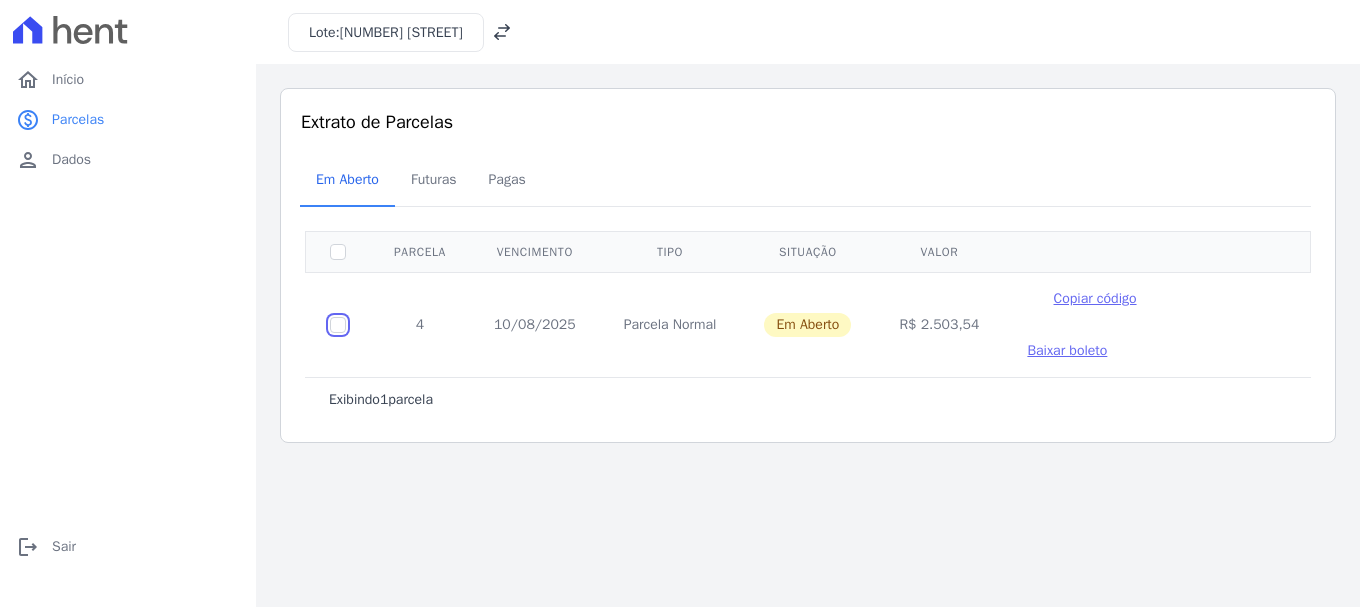 click at bounding box center [338, 325] 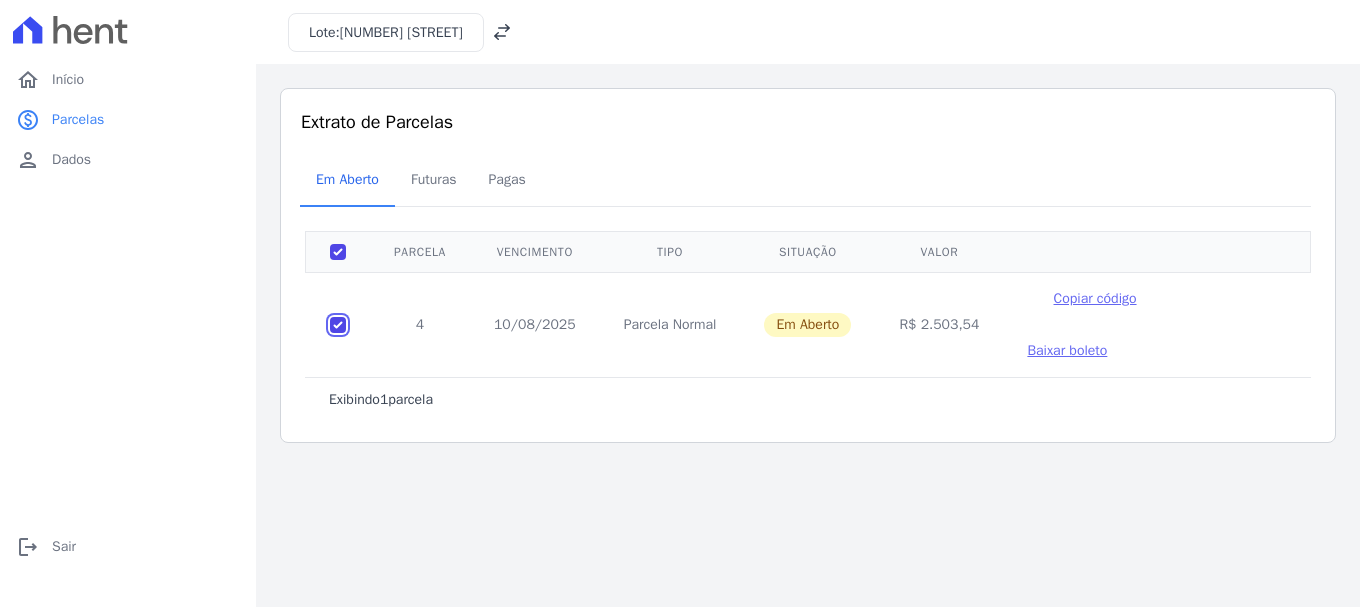 checkbox on "true" 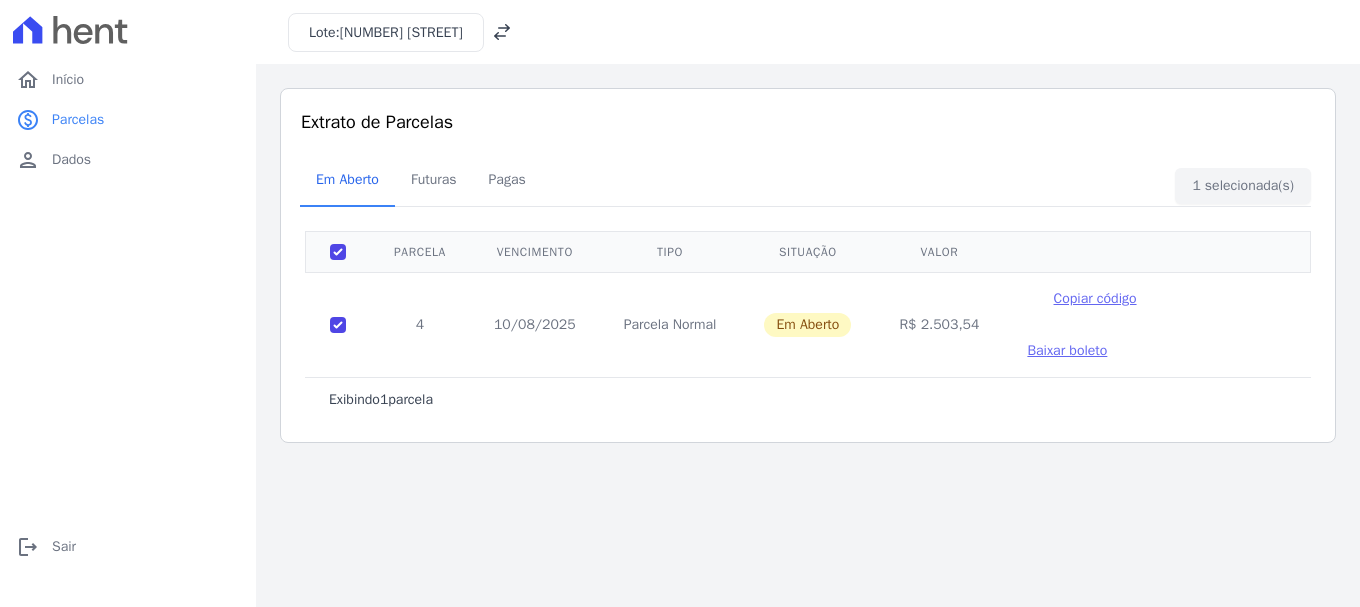 click on "Baixar boleto" at bounding box center (1067, 350) 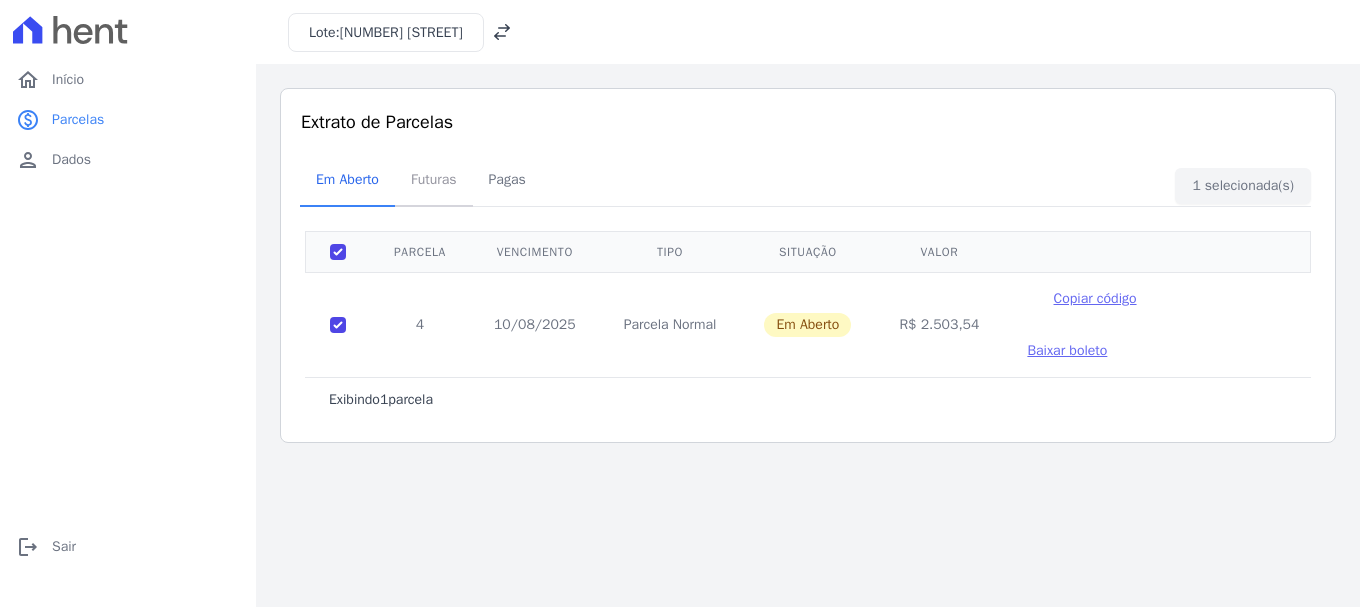 click on "Futuras" at bounding box center [434, 179] 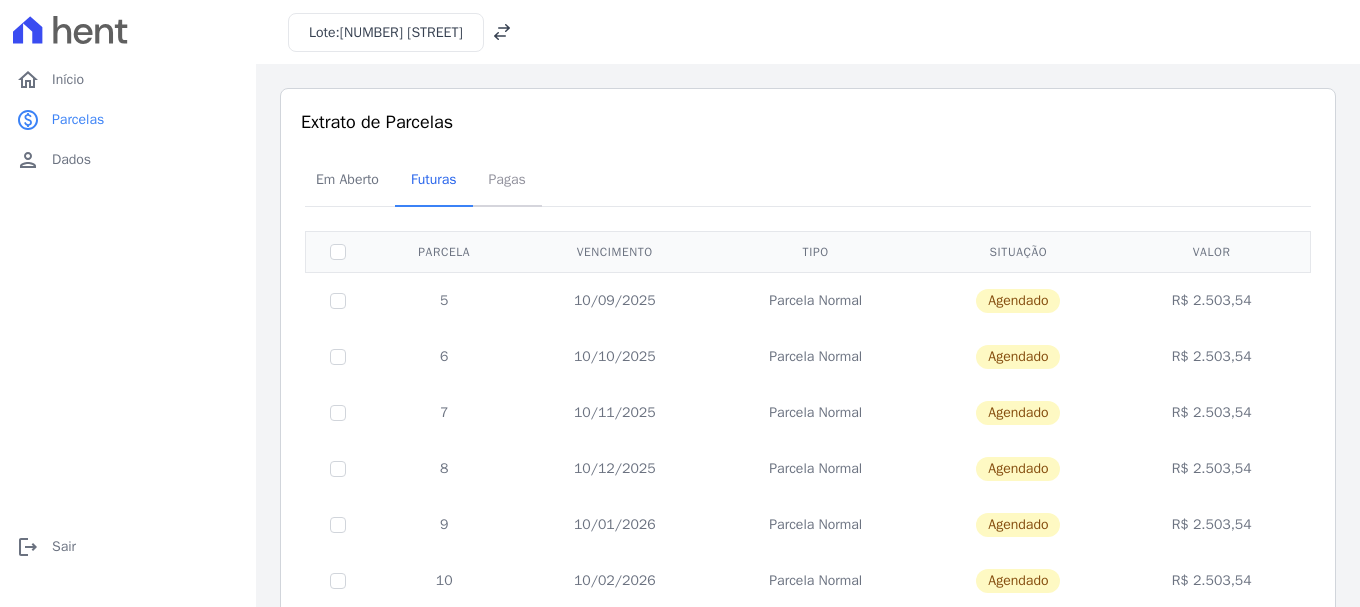 click on "Pagas" at bounding box center (507, 179) 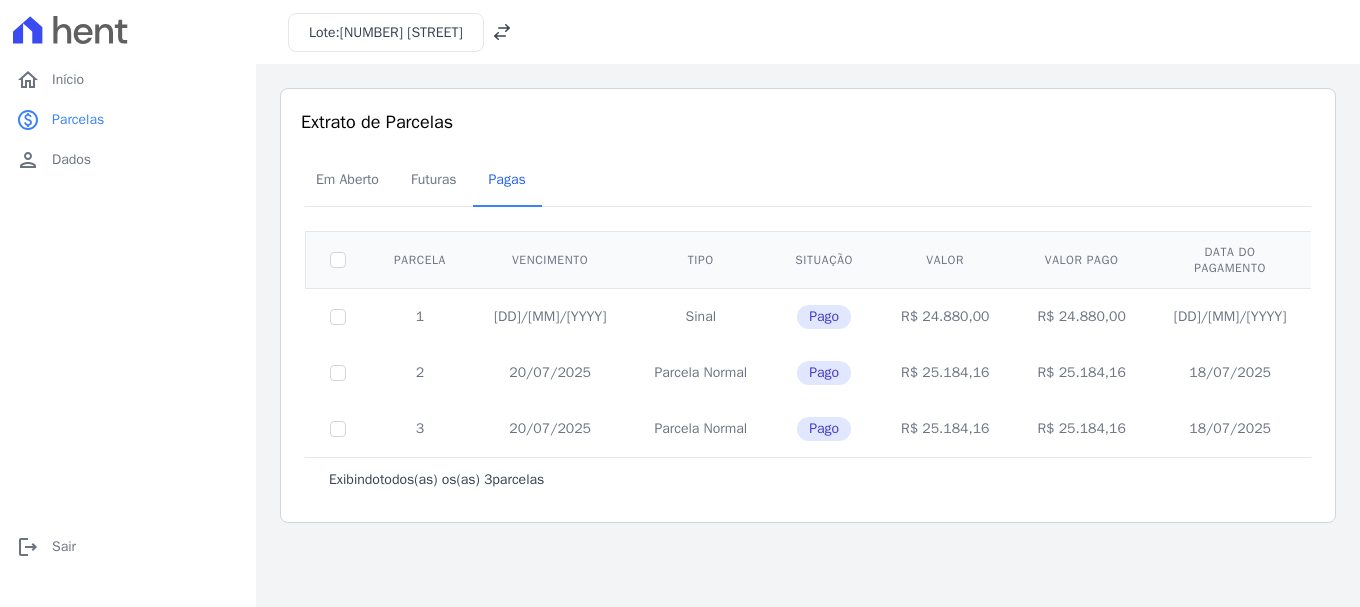 click 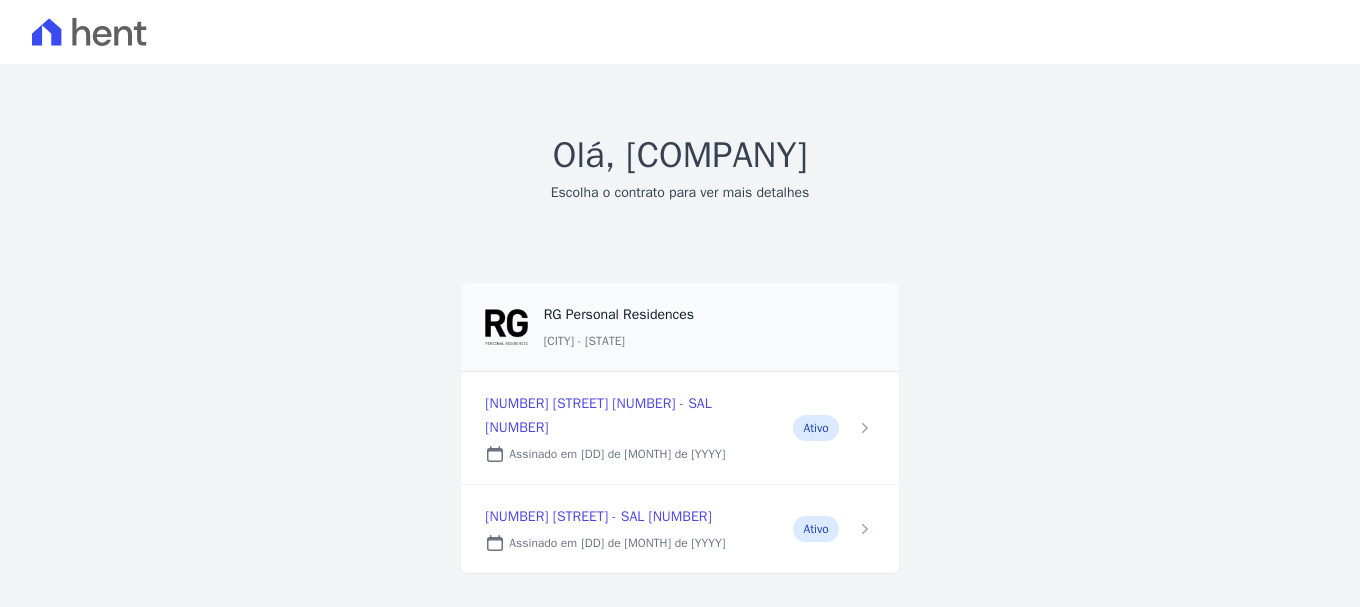 click at bounding box center [679, 529] 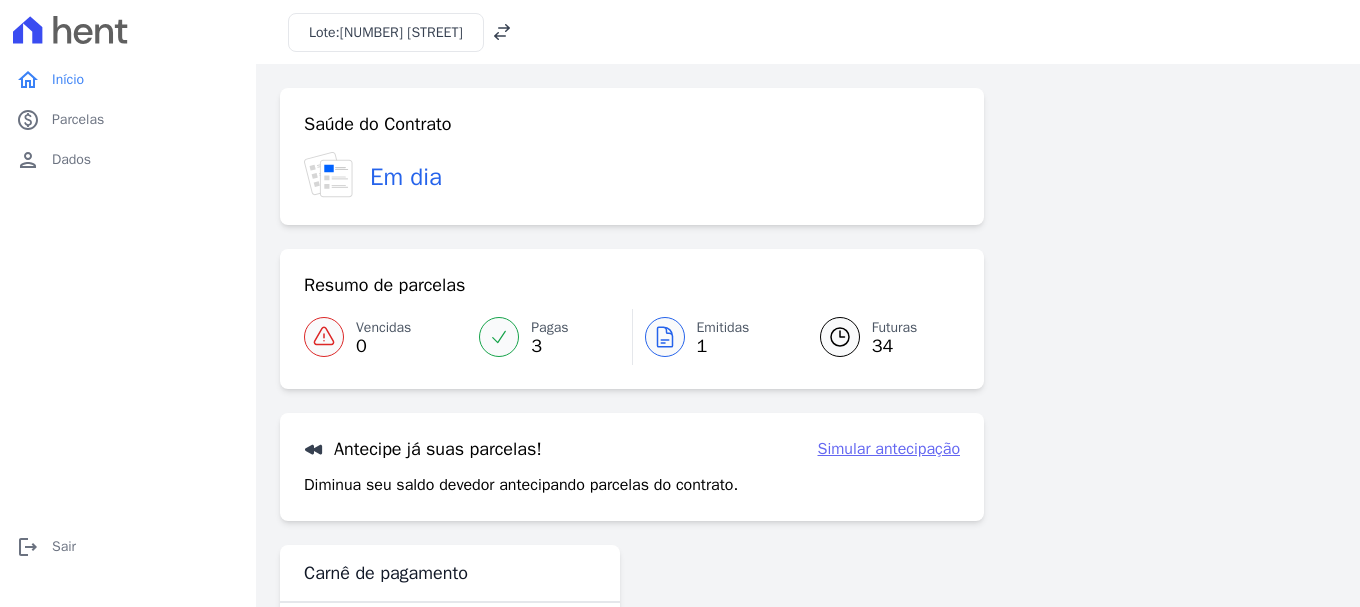 click 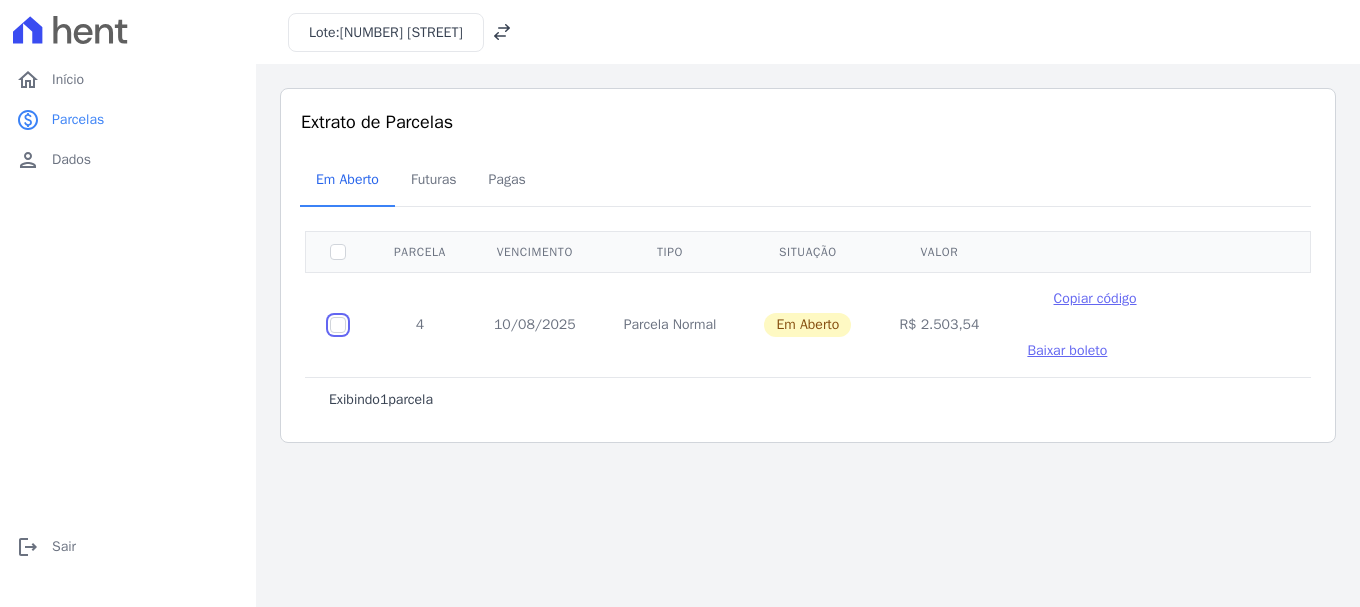 click at bounding box center [338, 325] 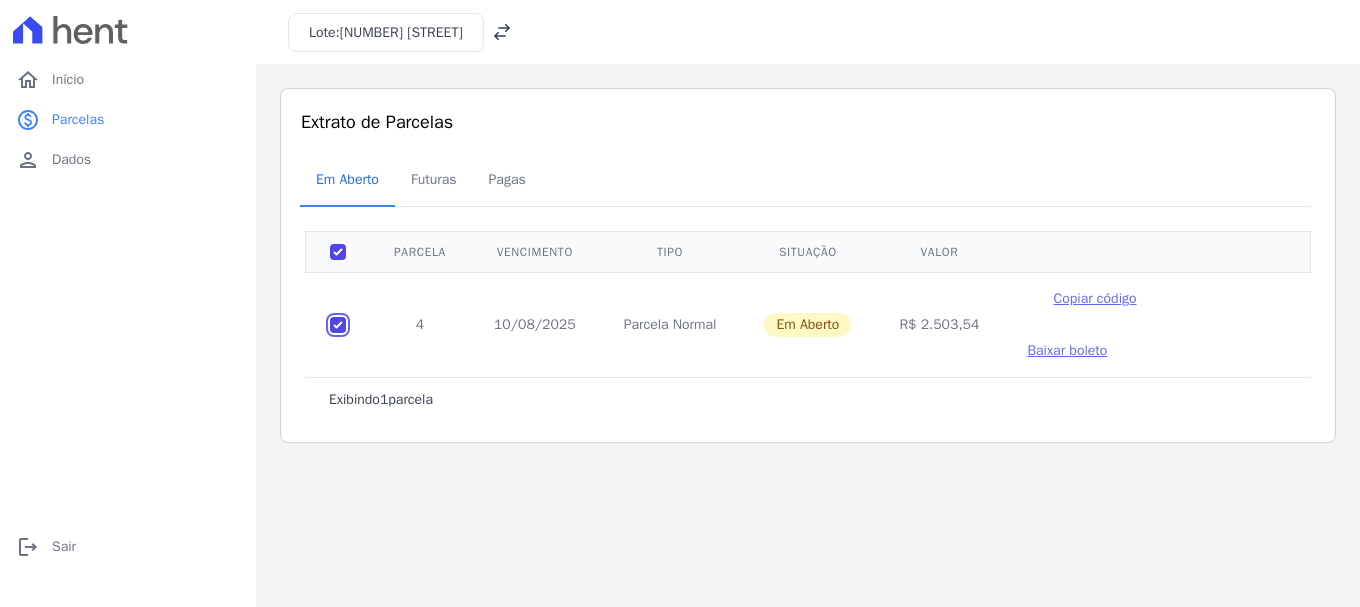 checkbox on "true" 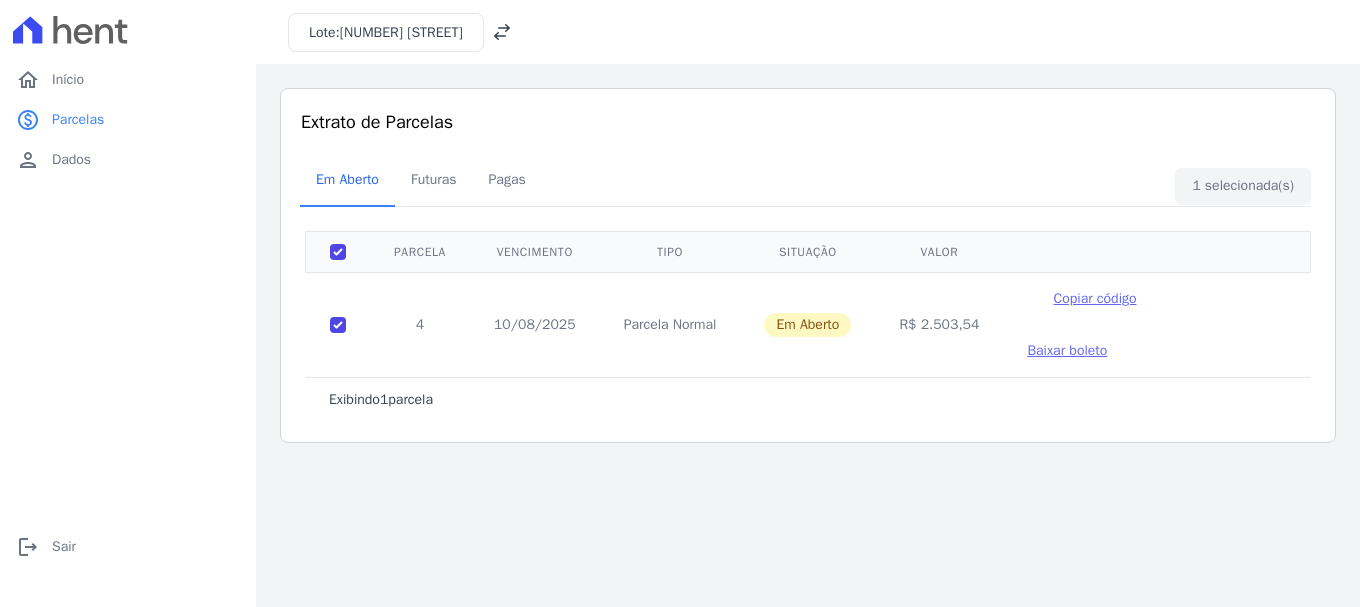 click on "Baixar boleto" at bounding box center (1067, 350) 